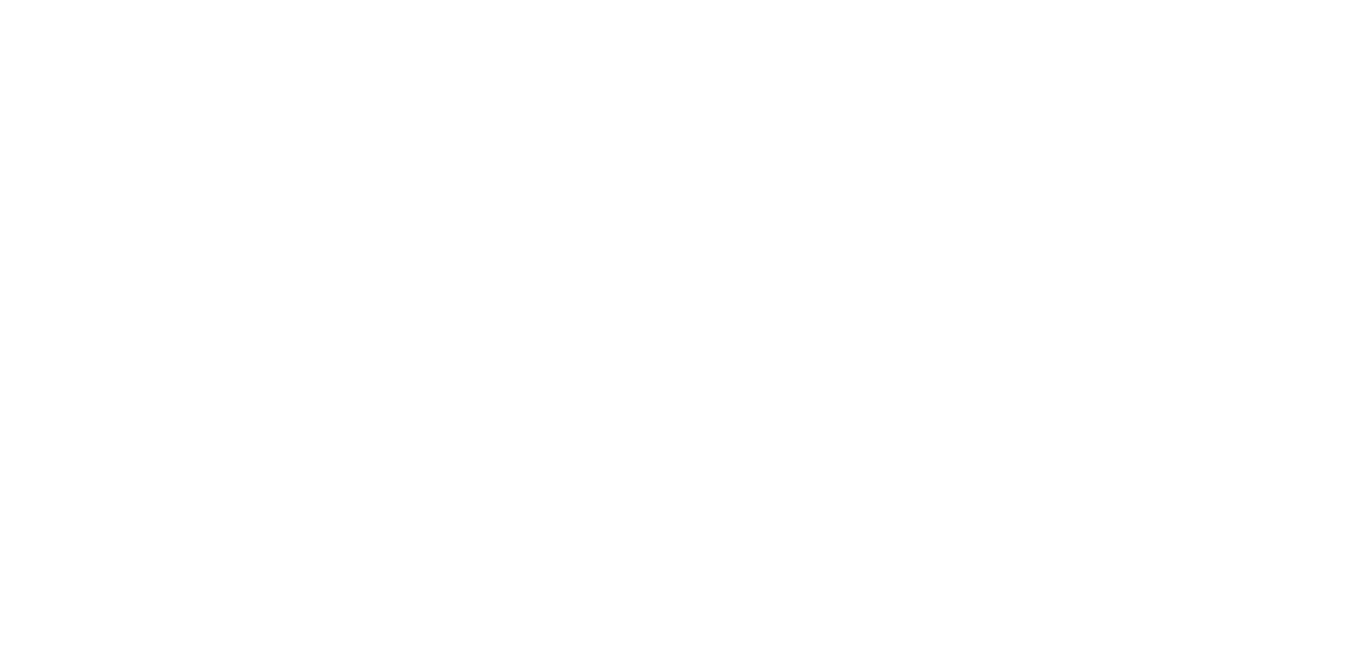 scroll, scrollTop: 0, scrollLeft: 0, axis: both 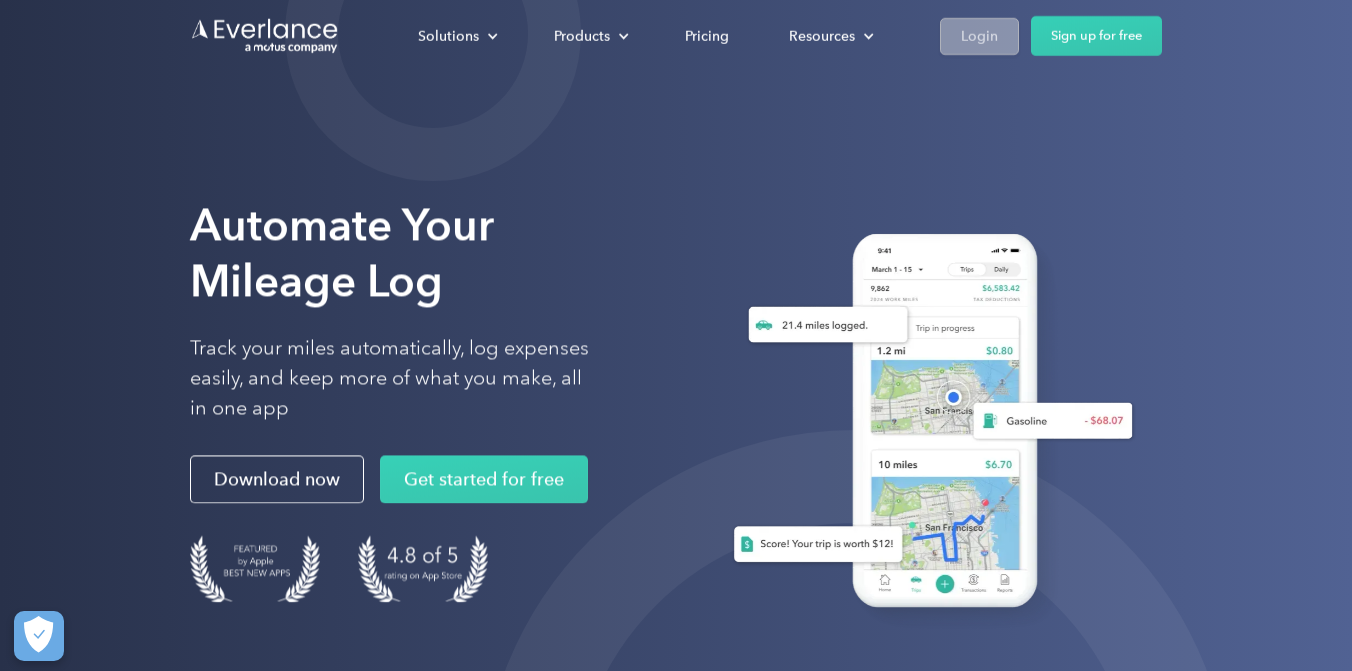 click on "Login" at bounding box center [979, 35] 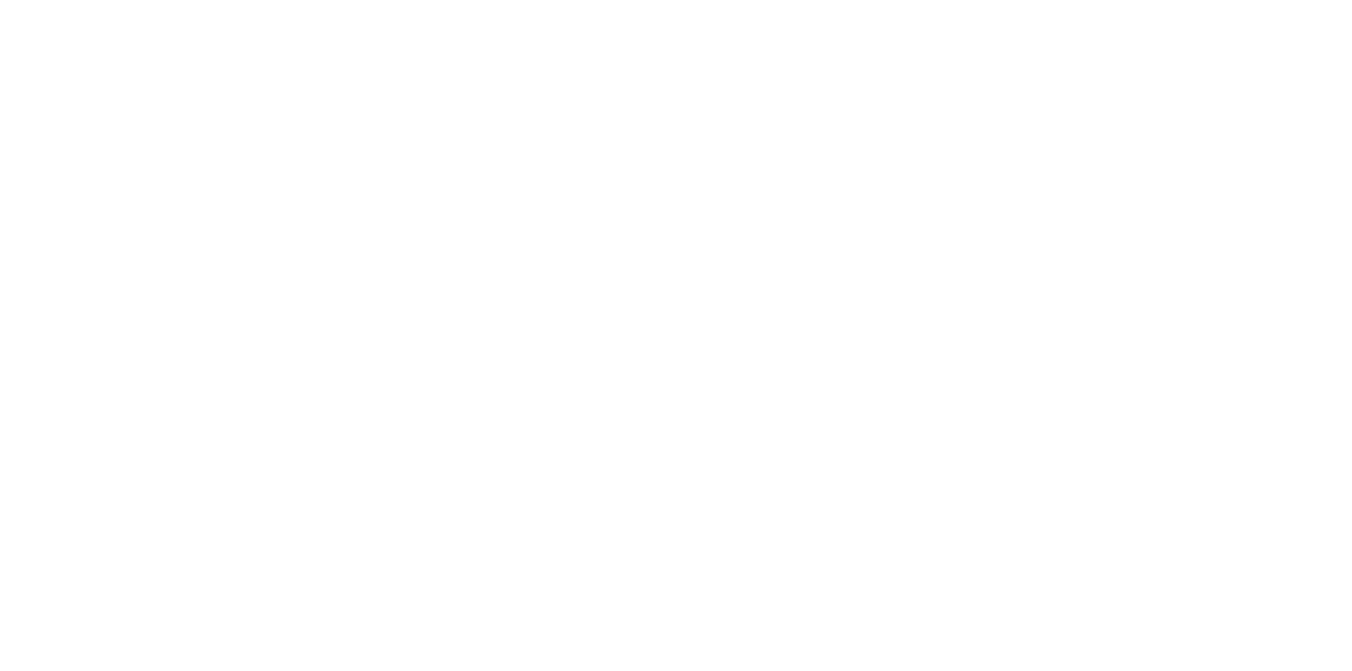 scroll, scrollTop: 0, scrollLeft: 0, axis: both 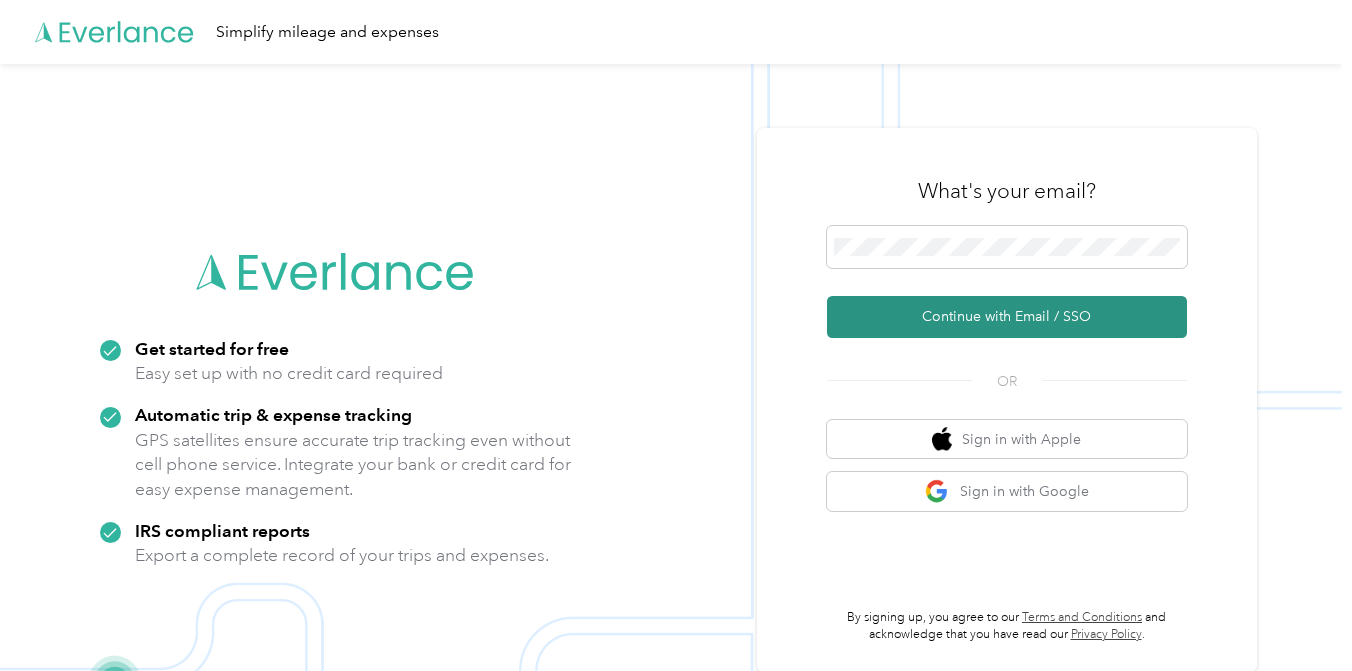 click on "Continue with Email / SSO" at bounding box center (1007, 317) 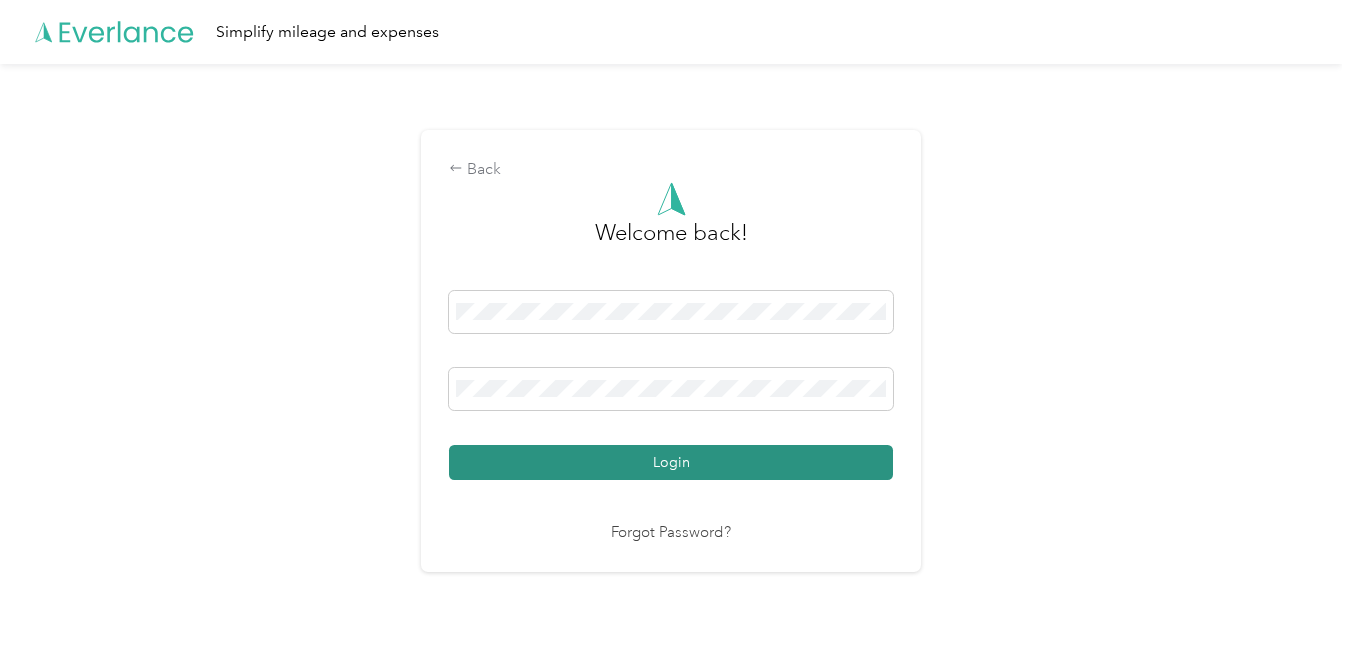 click on "Login" at bounding box center (671, 462) 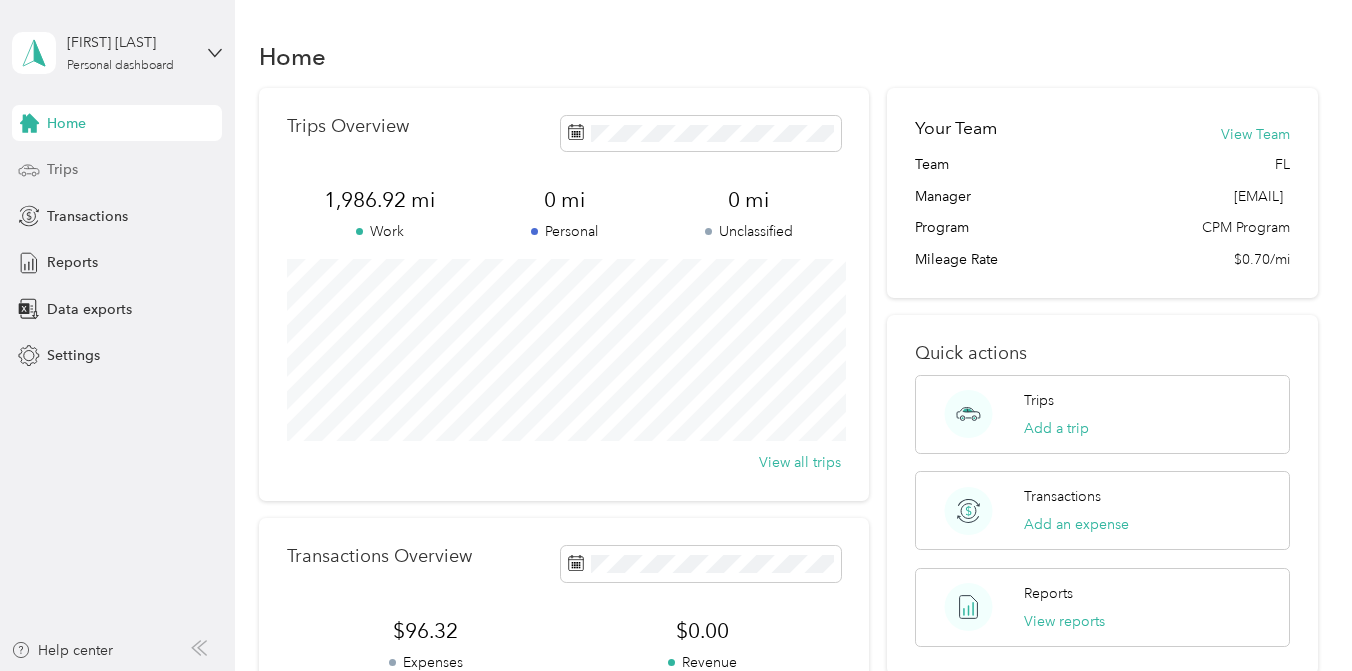 click on "Trips" at bounding box center (117, 170) 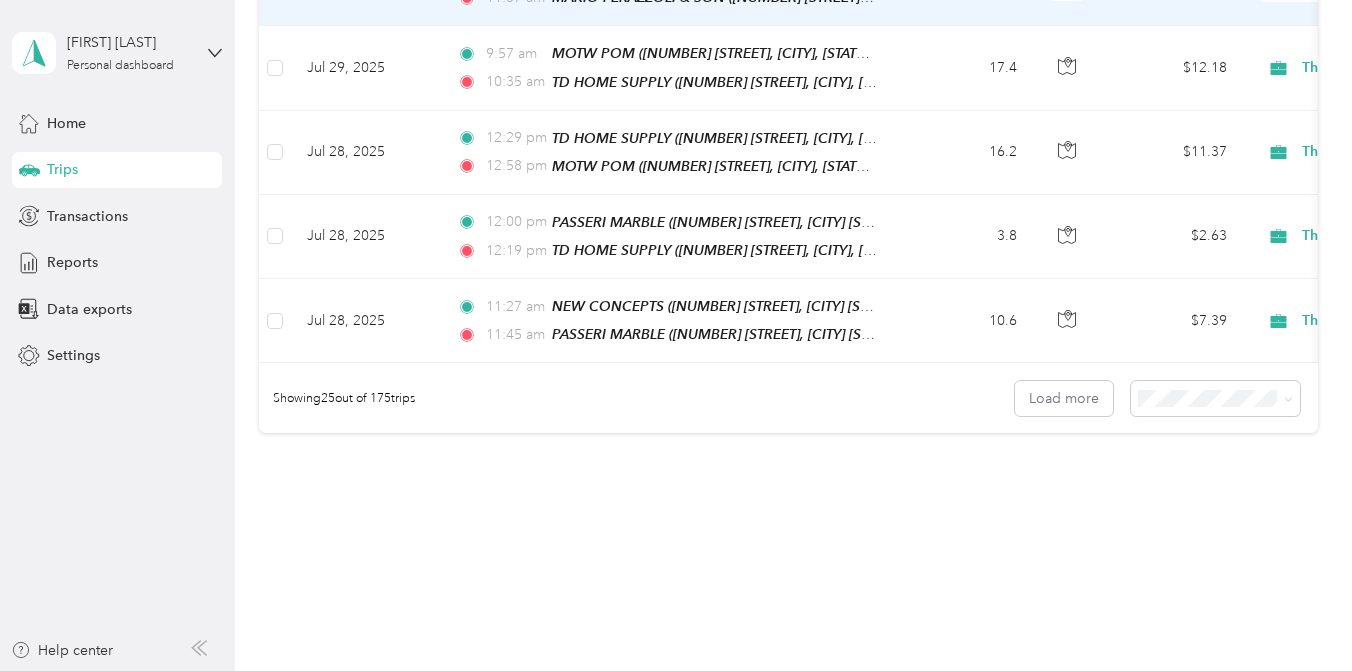 scroll, scrollTop: 2091, scrollLeft: 0, axis: vertical 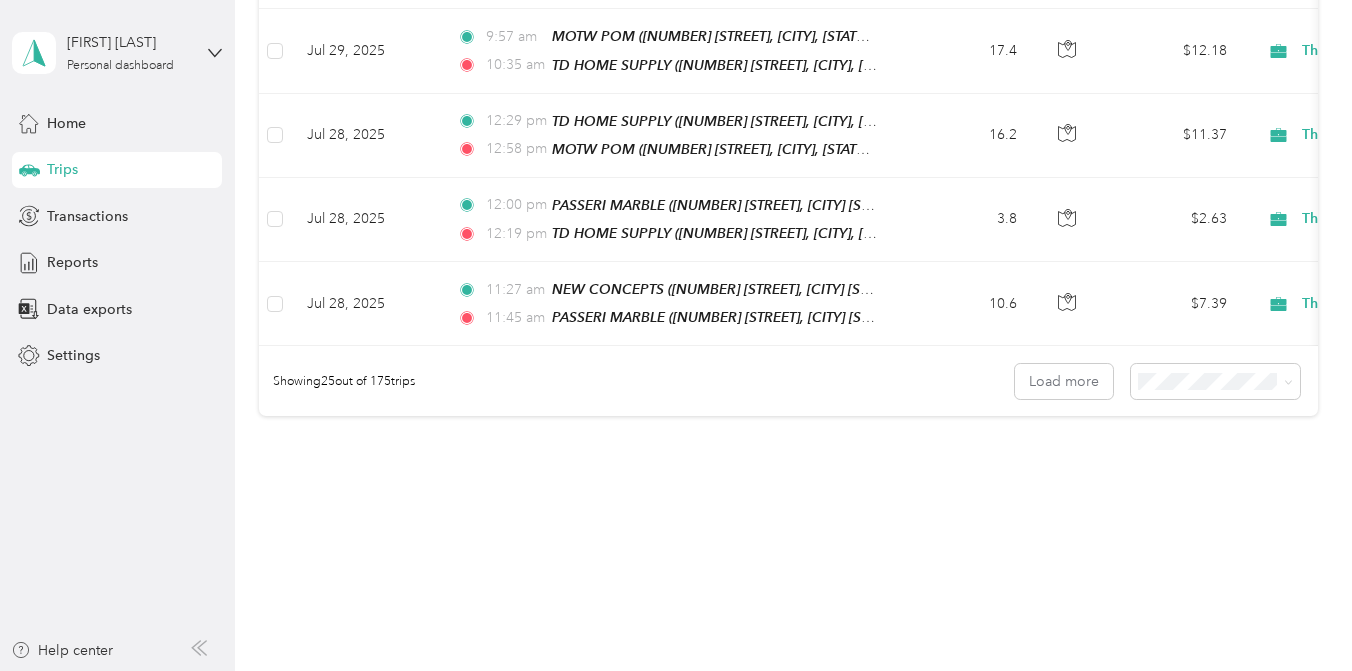 click on "100 per load" at bounding box center (1196, 465) 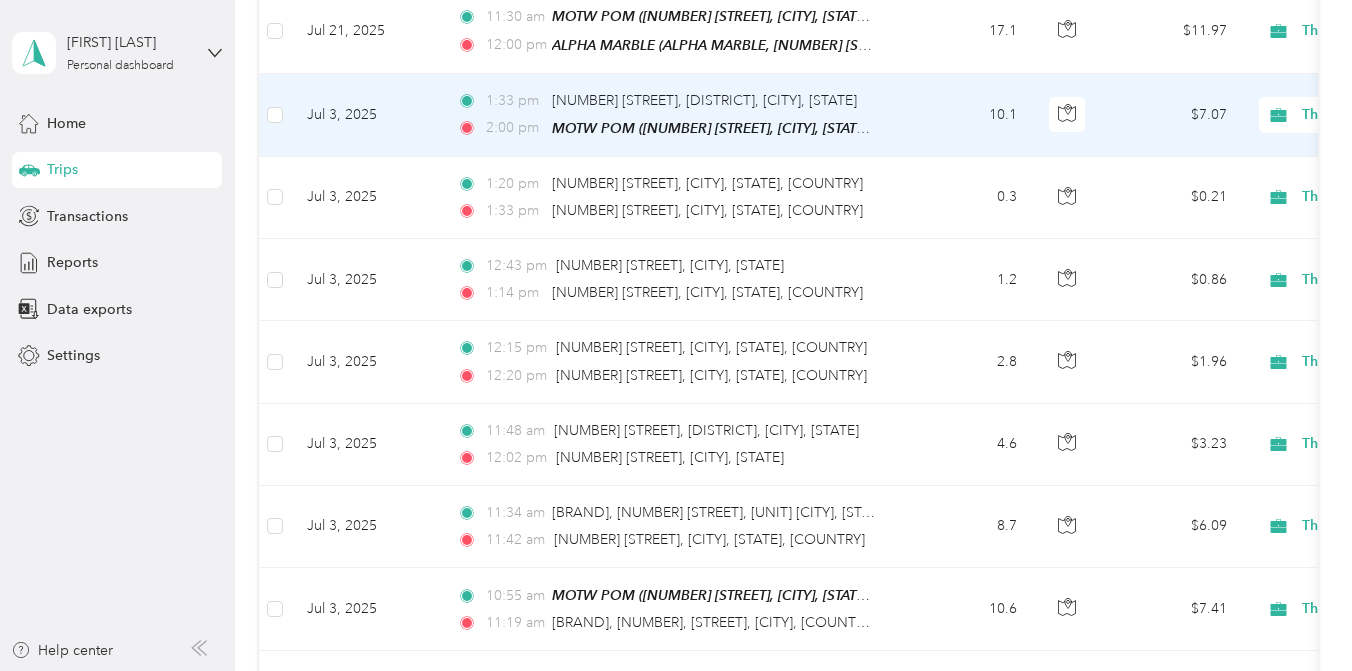 scroll, scrollTop: 3485, scrollLeft: 0, axis: vertical 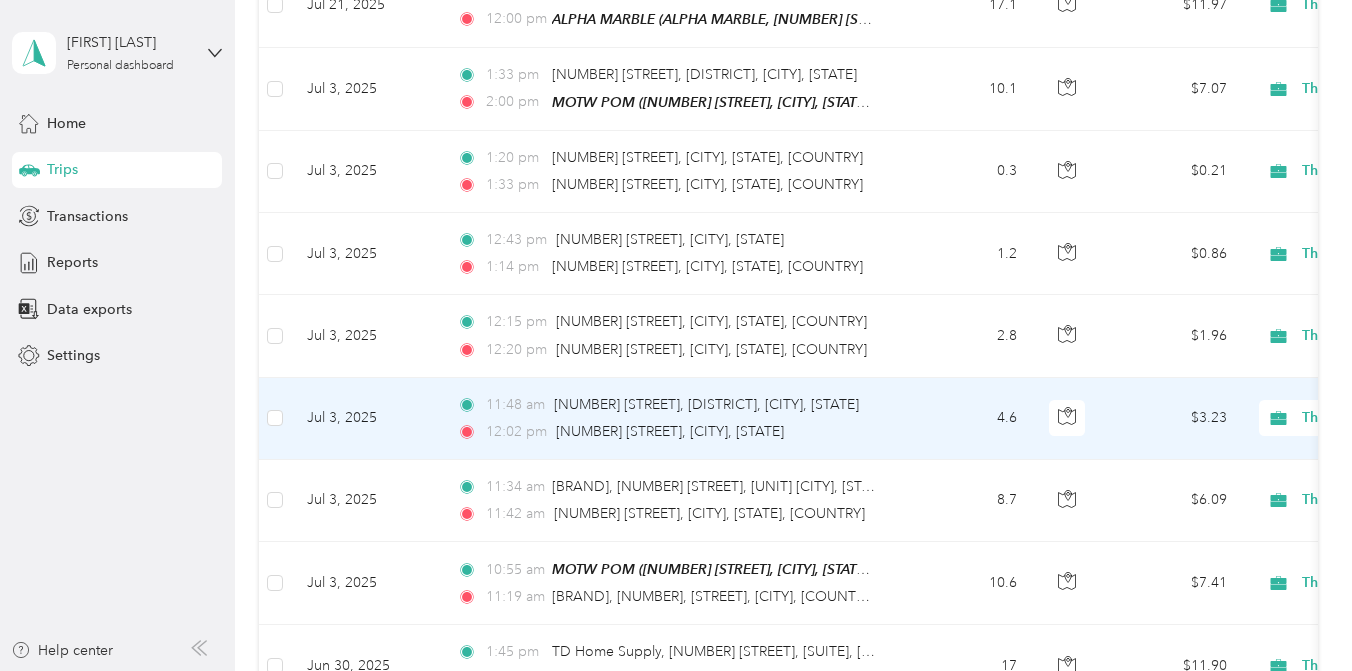 click on "[TIME] [NUMBER] [STREET], [DISTRICT], [CITY], [STATE] [TIME] [NUMBER] [STREET], [CITY], [STATE]" at bounding box center [671, 419] 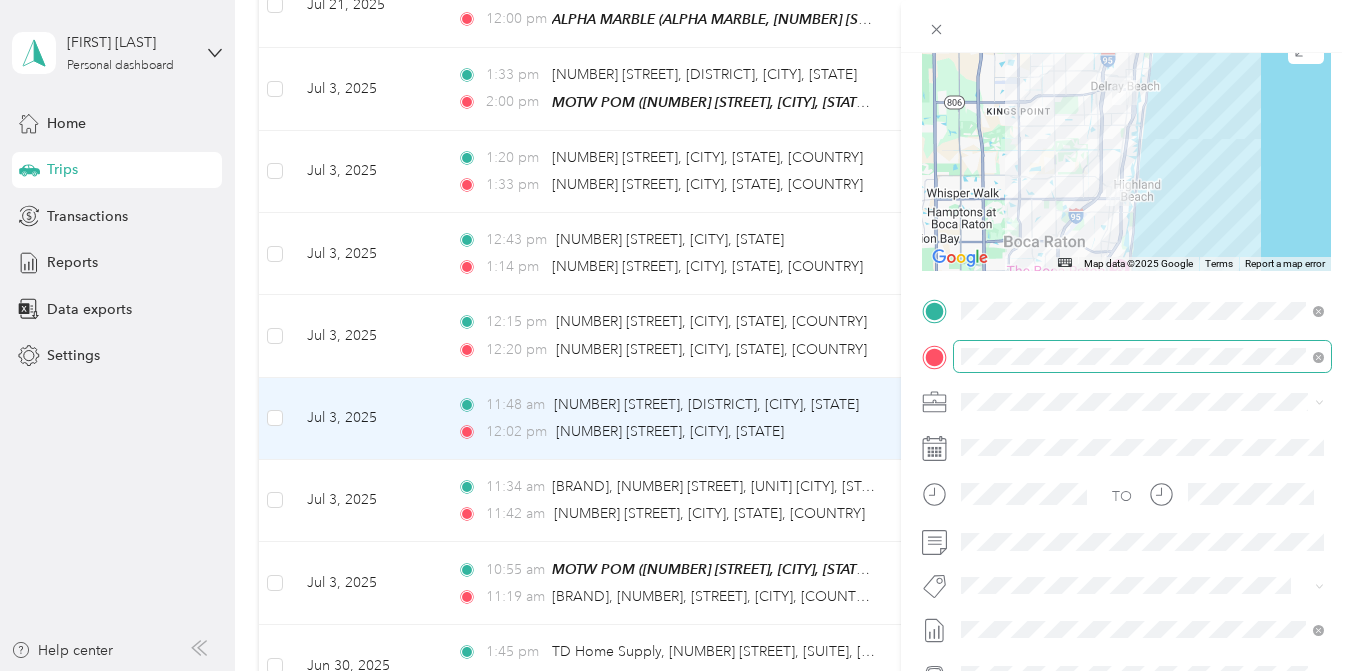 scroll, scrollTop: 192, scrollLeft: 0, axis: vertical 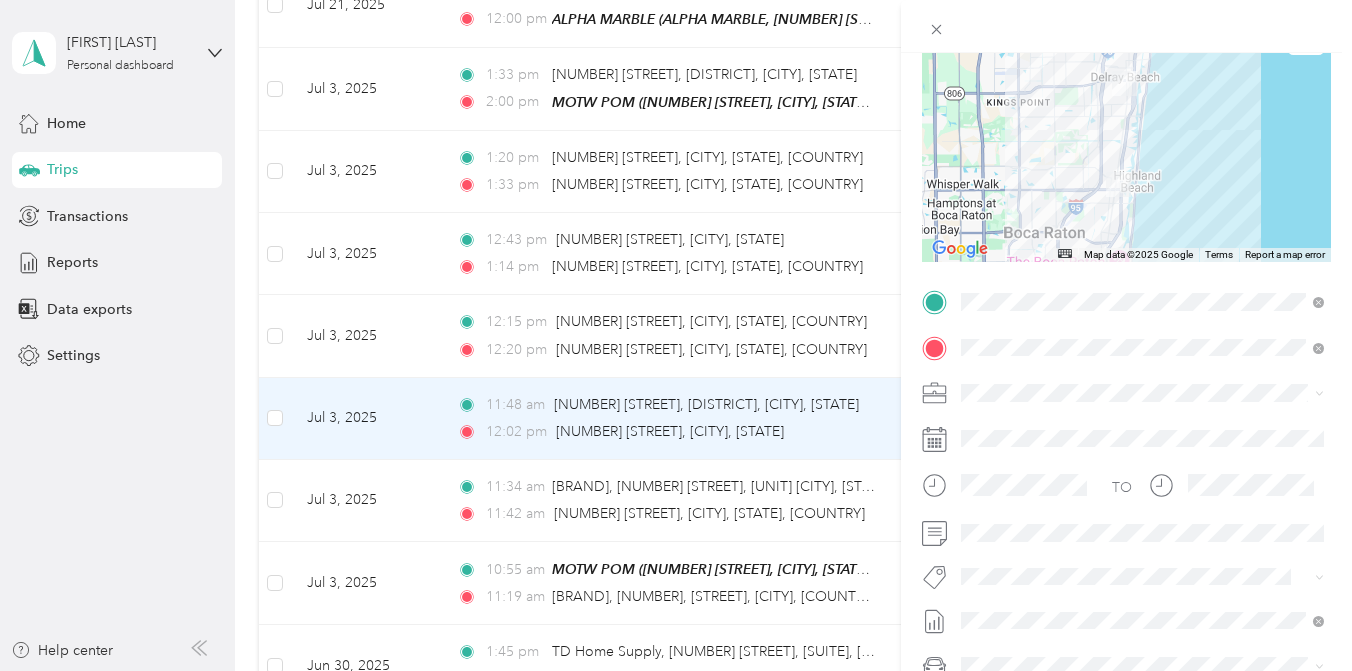 click on "Trip details Save This trip cannot be edited because it is either under review, approved, or paid. Contact your Team Manager to edit it. Miles 3.23 Value  ← Move left → Move right ↑ Move up ↓ Move down + Zoom in - Zoom out Home Jump left by 75% End Jump right by 75% Page Up Jump up by 75% Page Down Jump down by 75% Map Data Map data ©2025 Google Map data ©2025 Google 5 km  Click to toggle between metric and imperial units Terms Report a map error TO Add photo" at bounding box center [676, 335] 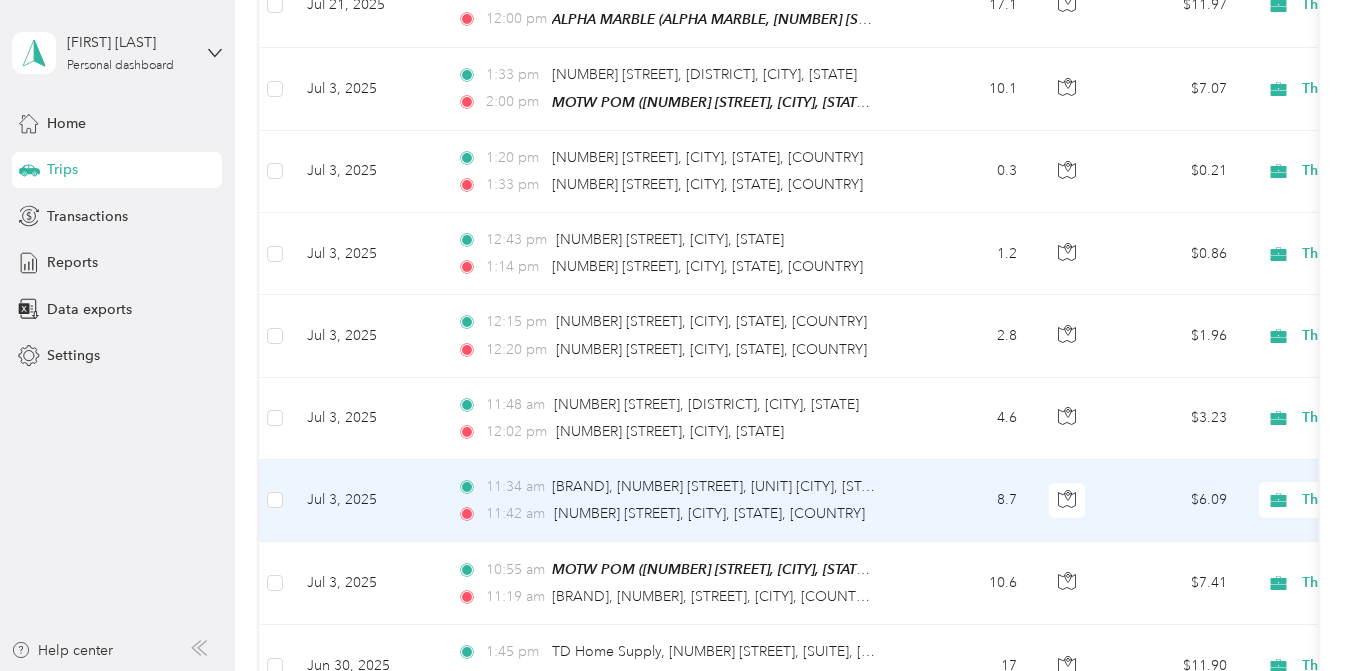 click on "[TIME] [BRAND], [NUMBER] [STREET], [UNIT] [CITY], [STATE] [POSTAL_CODE], [COUNTRY] [TIME]" at bounding box center [671, 501] 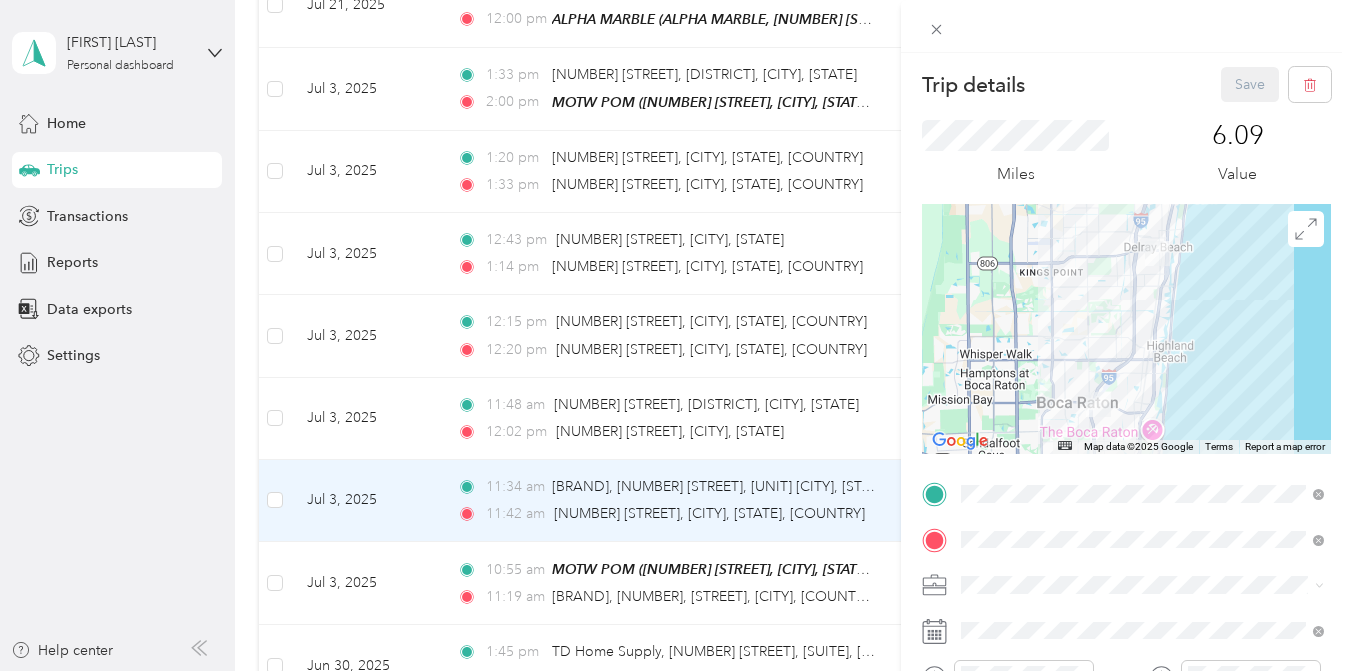 click on "Trip details Save This trip cannot be edited because it is either under review, approved, or paid. Contact your Team Manager to edit it. Miles 6.09 Value  ← Move left → Move right ↑ Move up ↓ Move down + Zoom in - Zoom out Home Jump left by 75% End Jump right by 75% Page Up Jump up by 75% Page Down Jump down by 75% Map Data Map data ©2025 Google Map data ©2025 Google 5 km  Click to toggle between metric and imperial units Terms Report a map error TO Add photo" at bounding box center [676, 335] 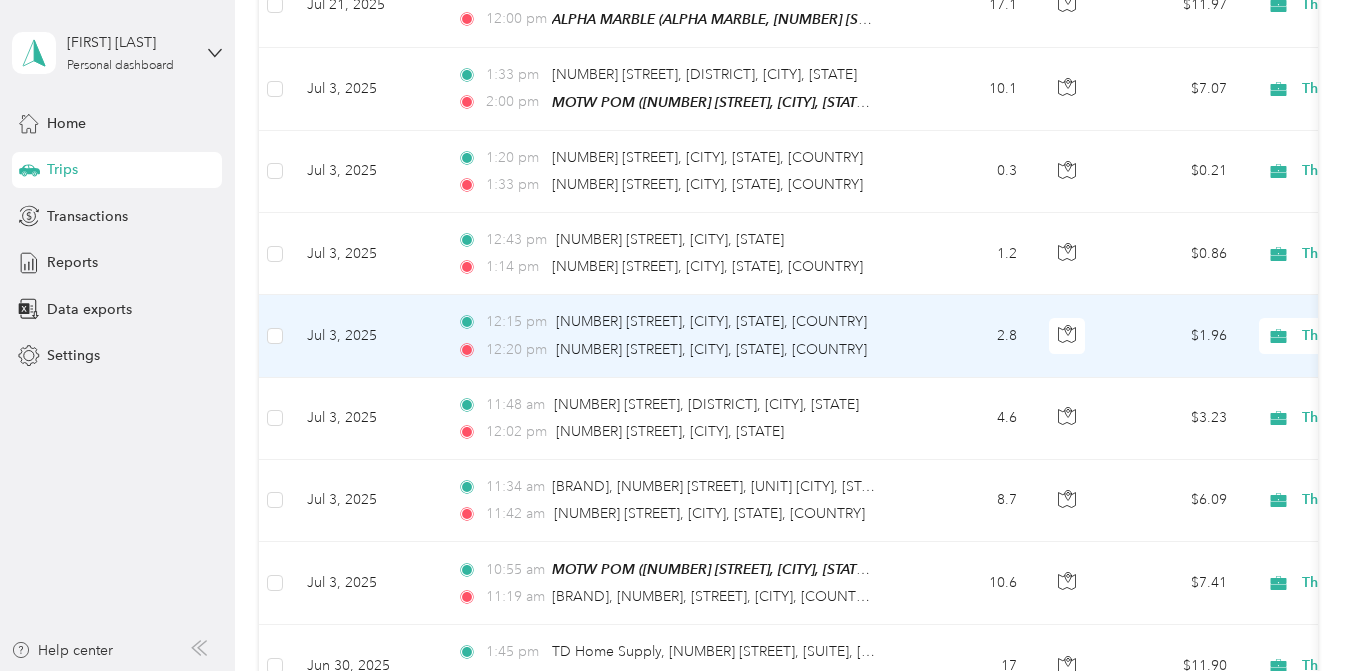 click on "2.8" at bounding box center [967, 336] 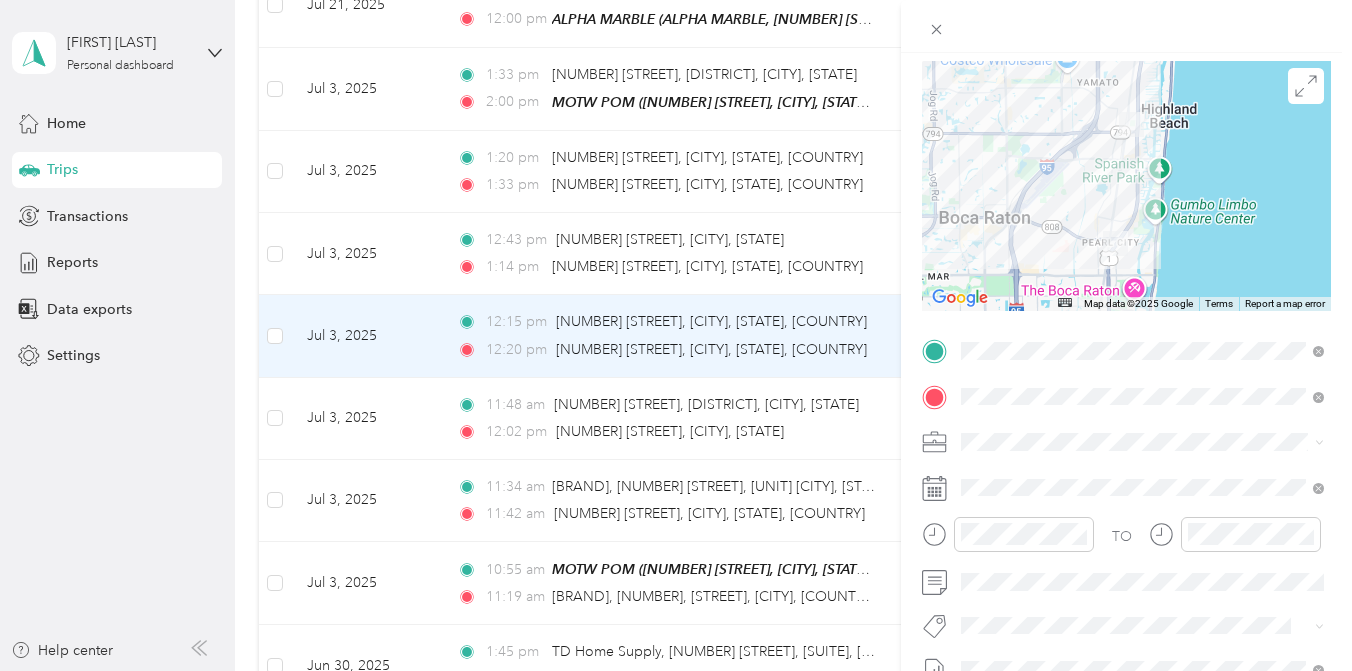 scroll, scrollTop: 162, scrollLeft: 0, axis: vertical 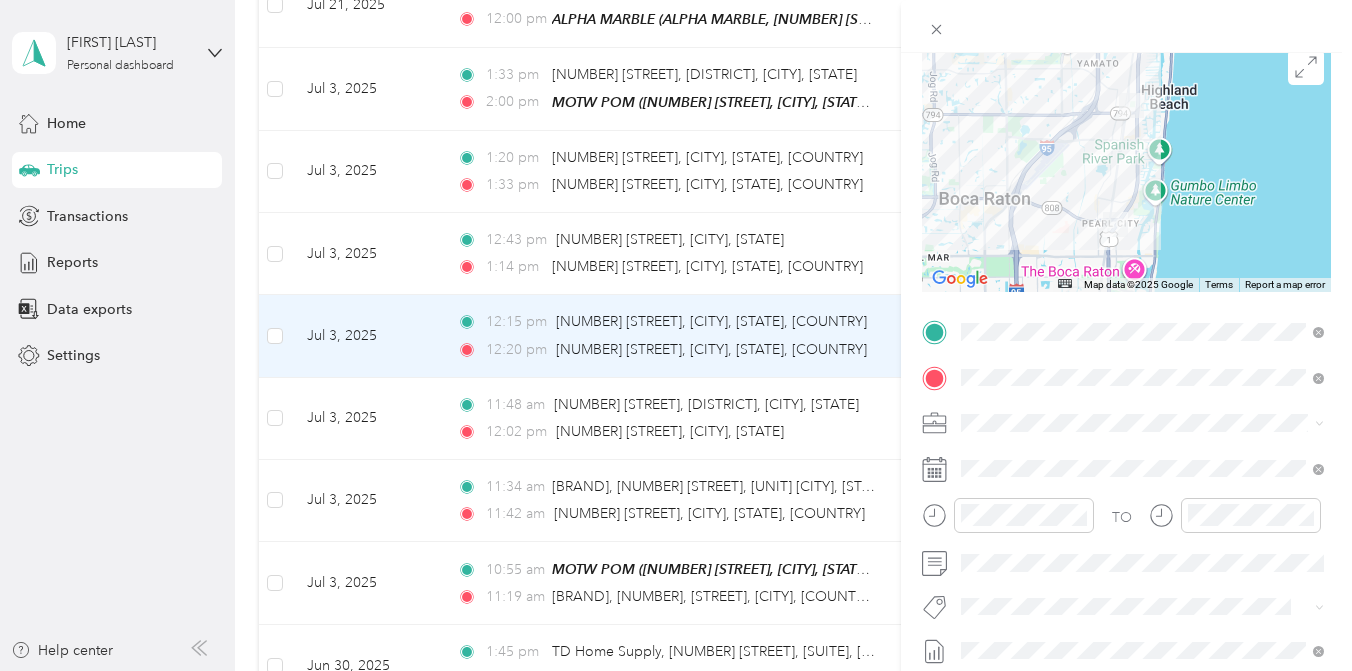 click on "Trip details Save This trip cannot be edited because it is either under review, approved, or paid. Contact your Team Manager to edit it. Miles 1.96 Value  ← Move left → Move right ↑ Move up ↓ Move down + Zoom in - Zoom out Home Jump left by 75% End Jump right by 75% Page Up Jump up by 75% Page Down Jump down by 75% Map Data Map data ©2025 Google Map data ©2025 Google 2 km  Click to toggle between metric and imperial units Terms Report a map error TO Add photo" at bounding box center (676, 335) 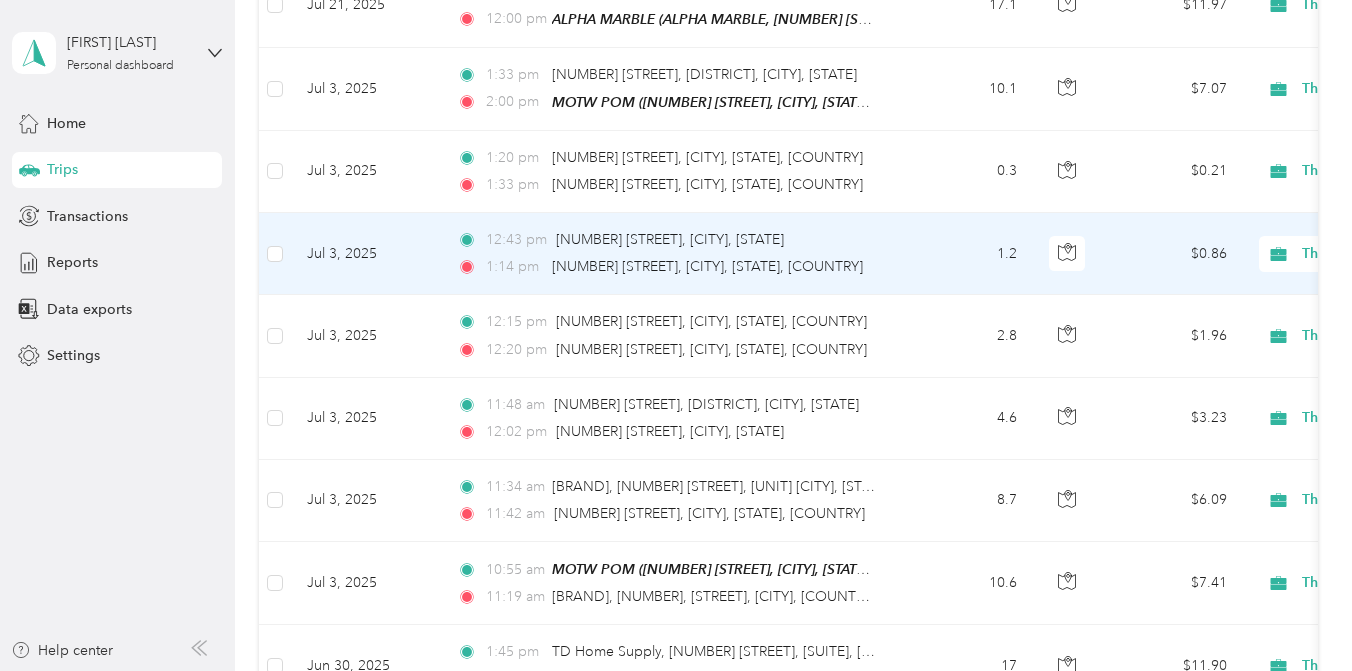 click on "[TIME] [NUMBER] [STREET], [CITY], [STATE]" at bounding box center (667, 240) 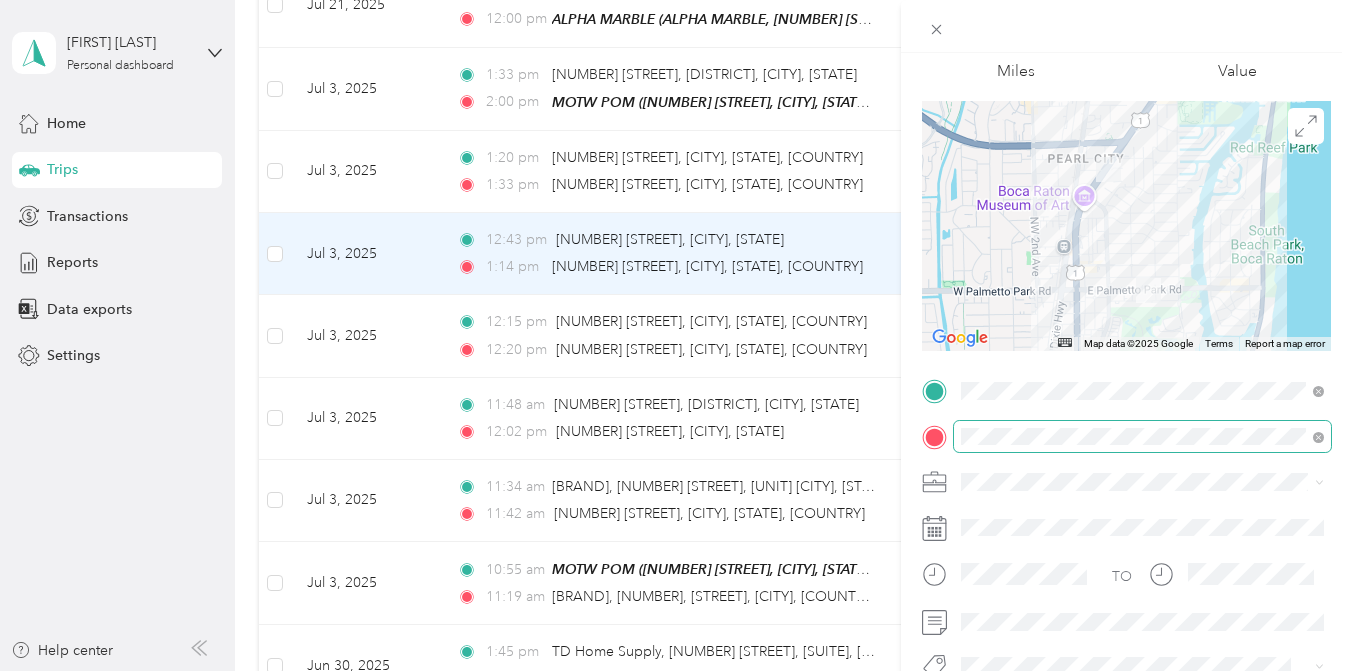 scroll, scrollTop: 143, scrollLeft: 0, axis: vertical 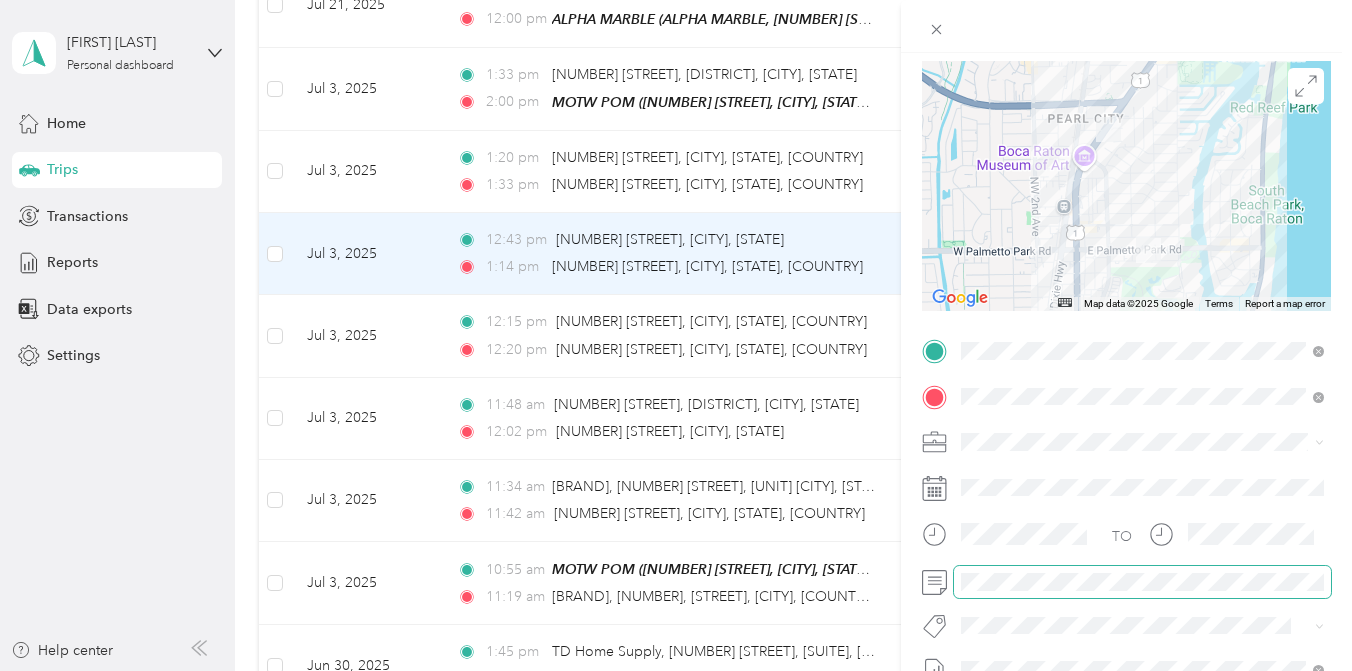 click at bounding box center (1126, 582) 